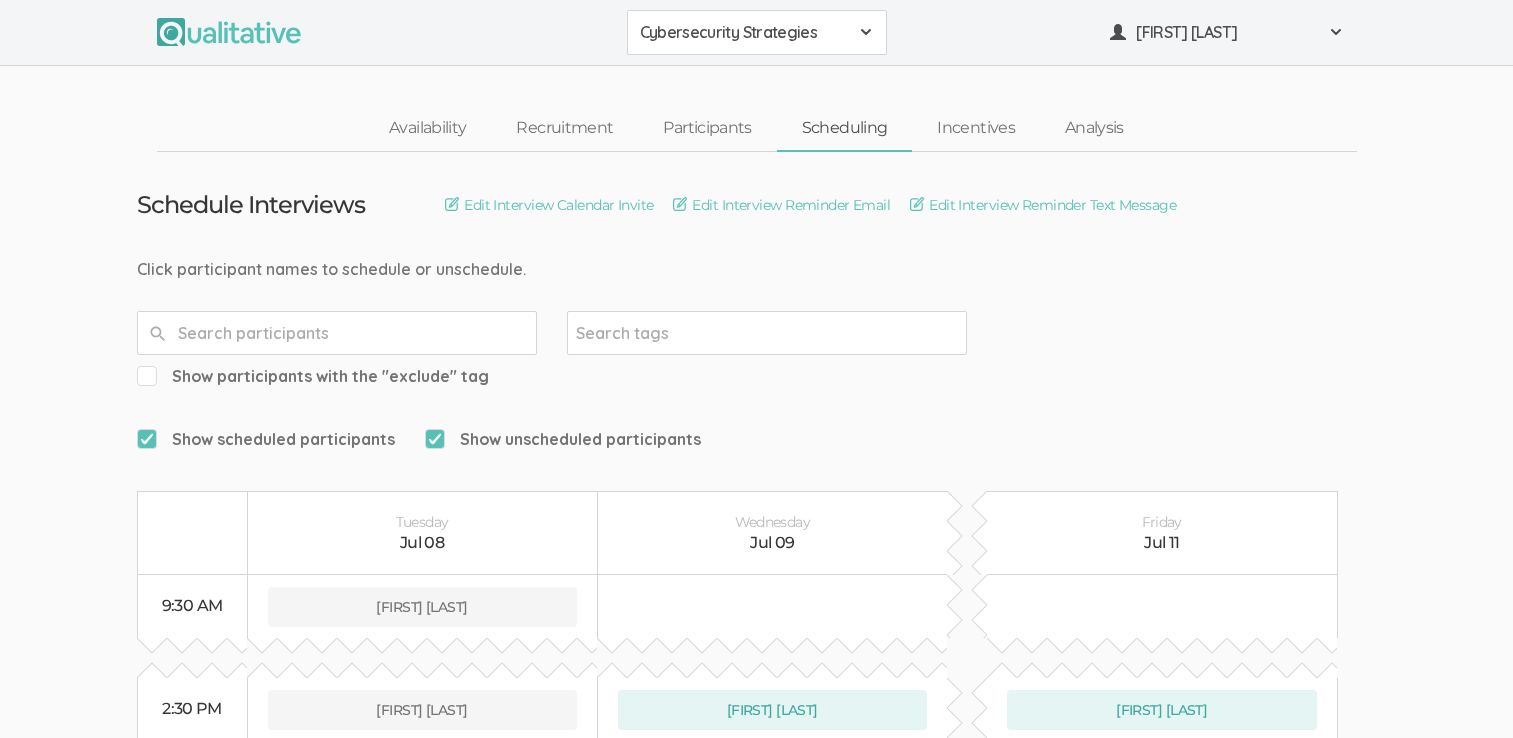 scroll, scrollTop: 237, scrollLeft: 0, axis: vertical 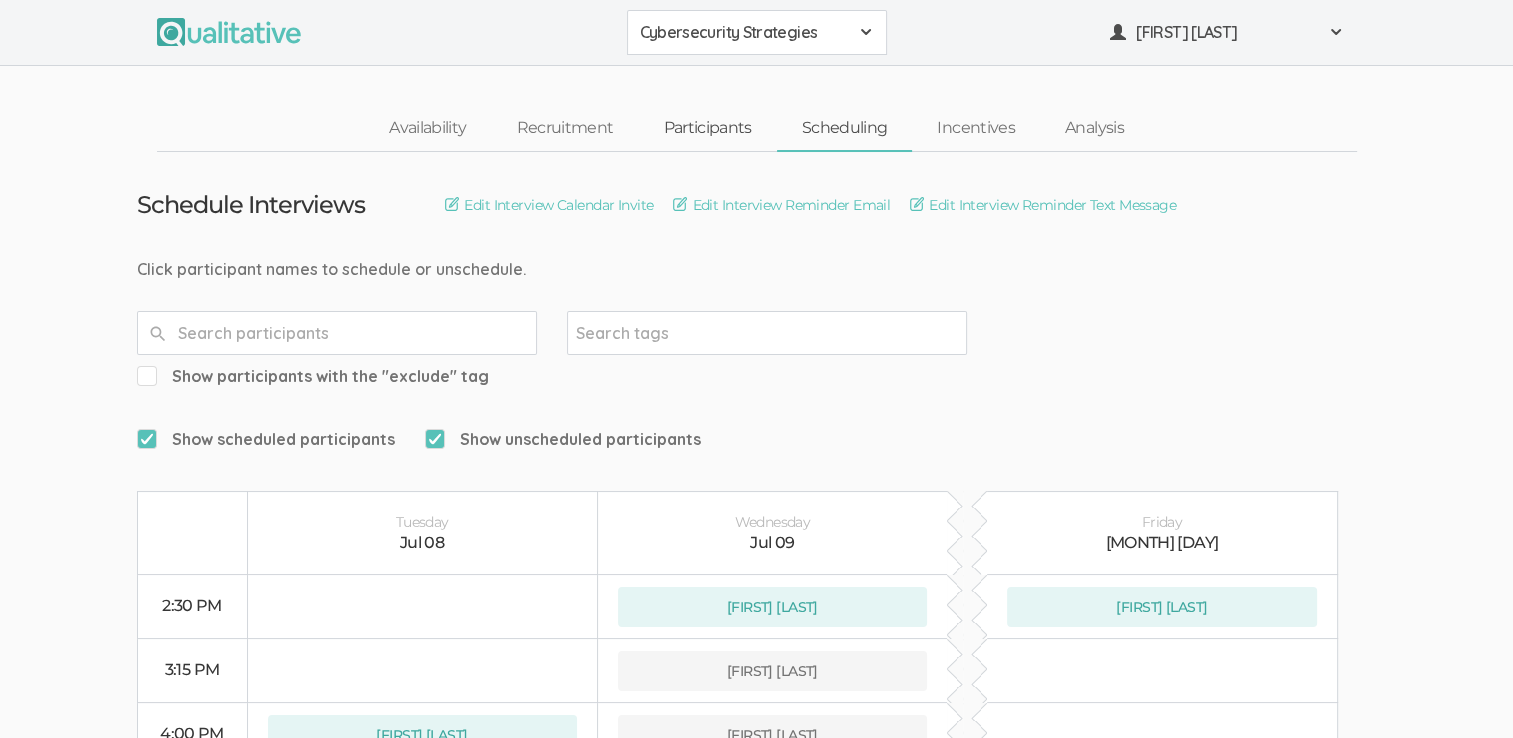 click on "Participants" at bounding box center (707, 128) 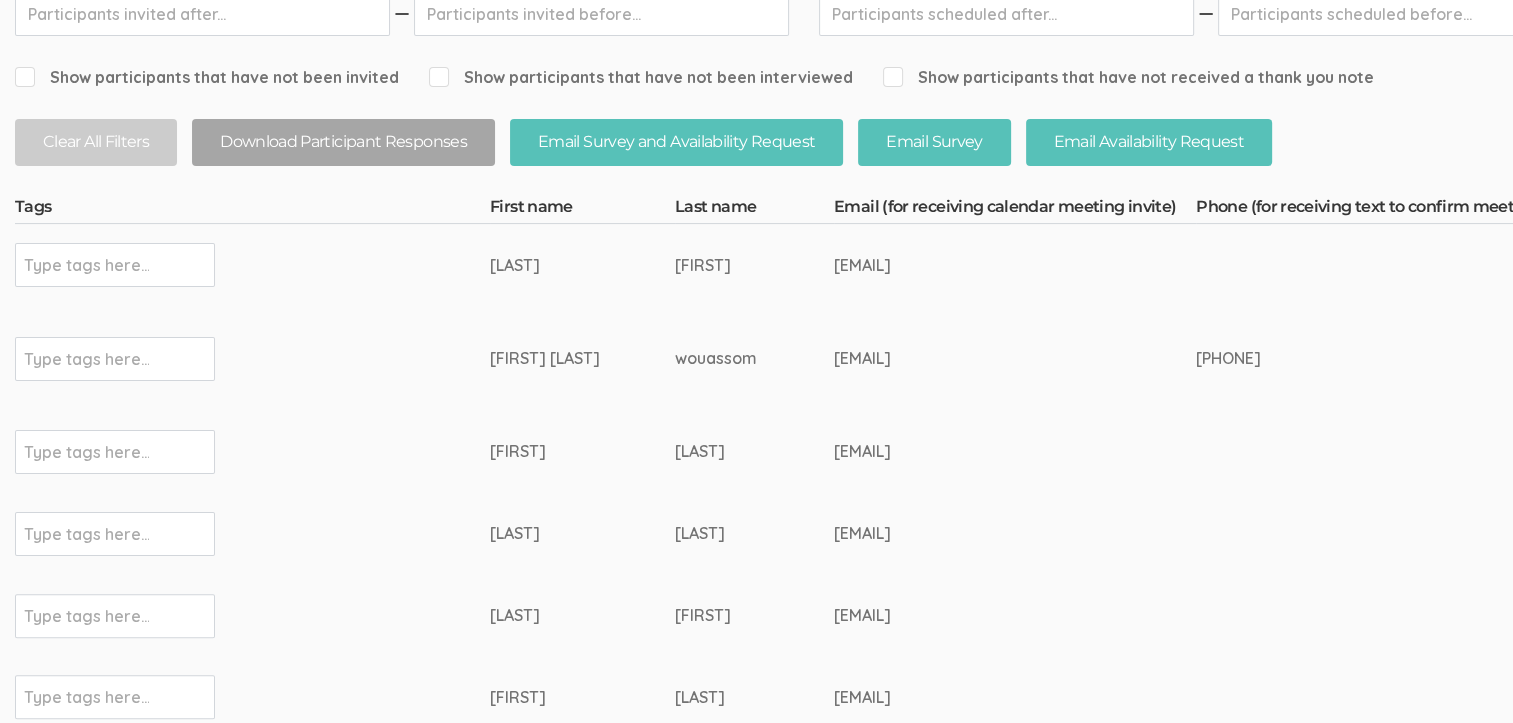 scroll, scrollTop: 400, scrollLeft: 0, axis: vertical 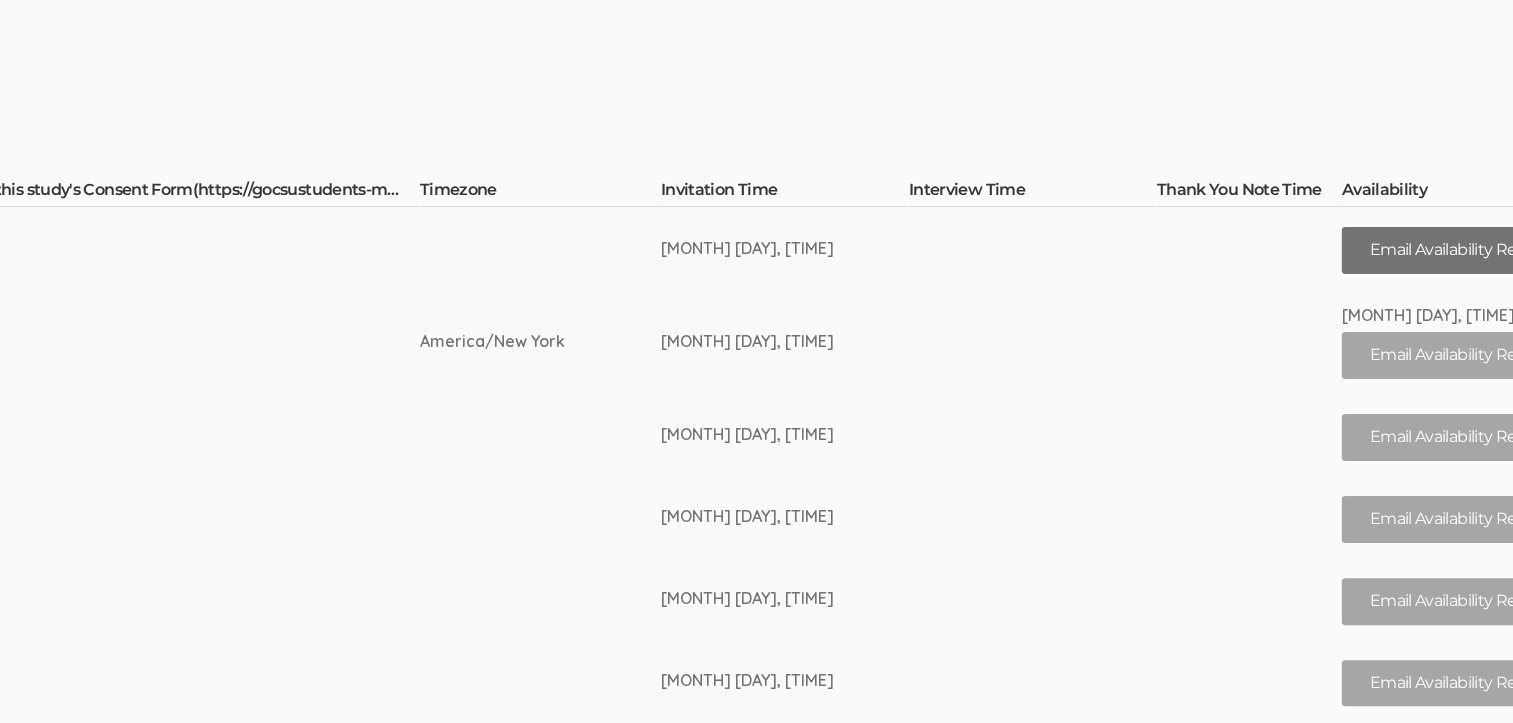 click on "Email Availability Request" at bounding box center (1464, 250) 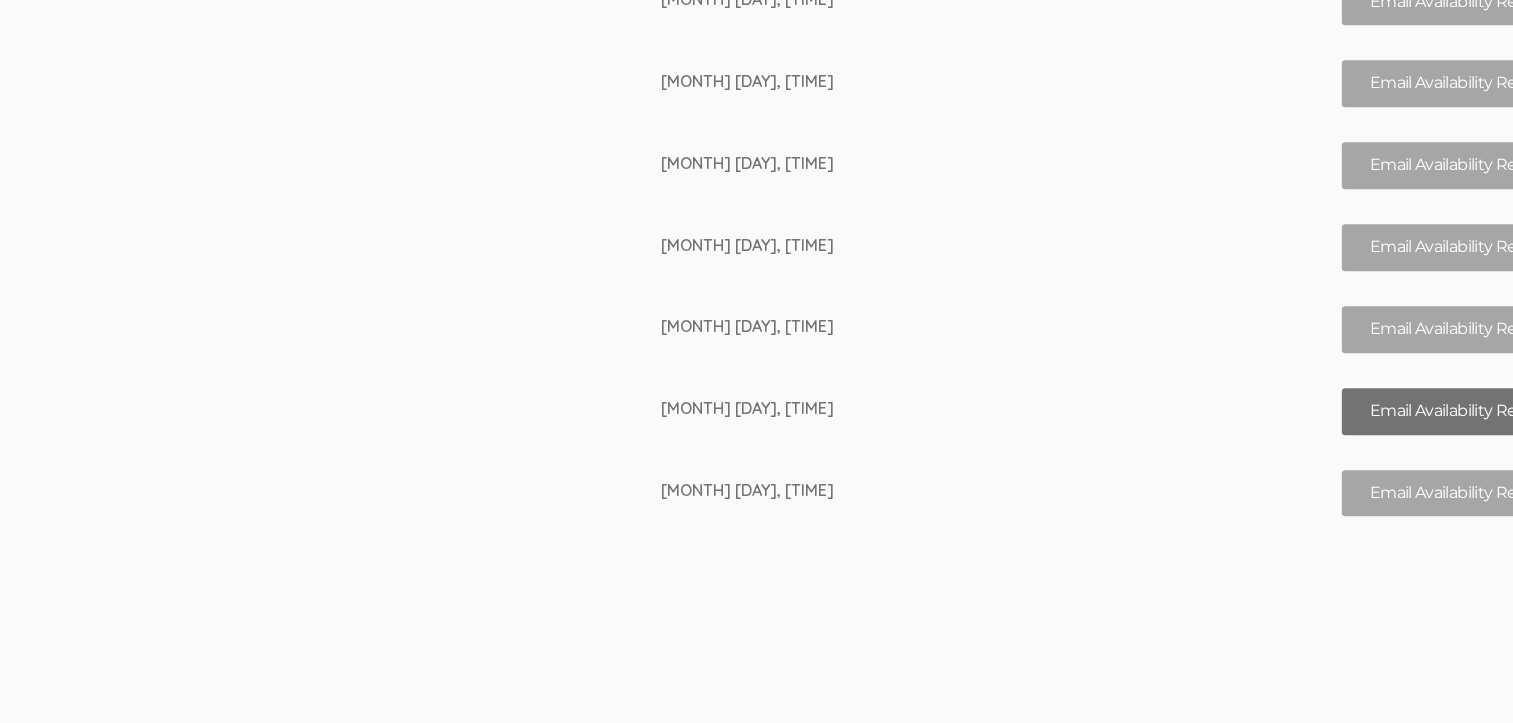 scroll, scrollTop: 1200, scrollLeft: 3112, axis: both 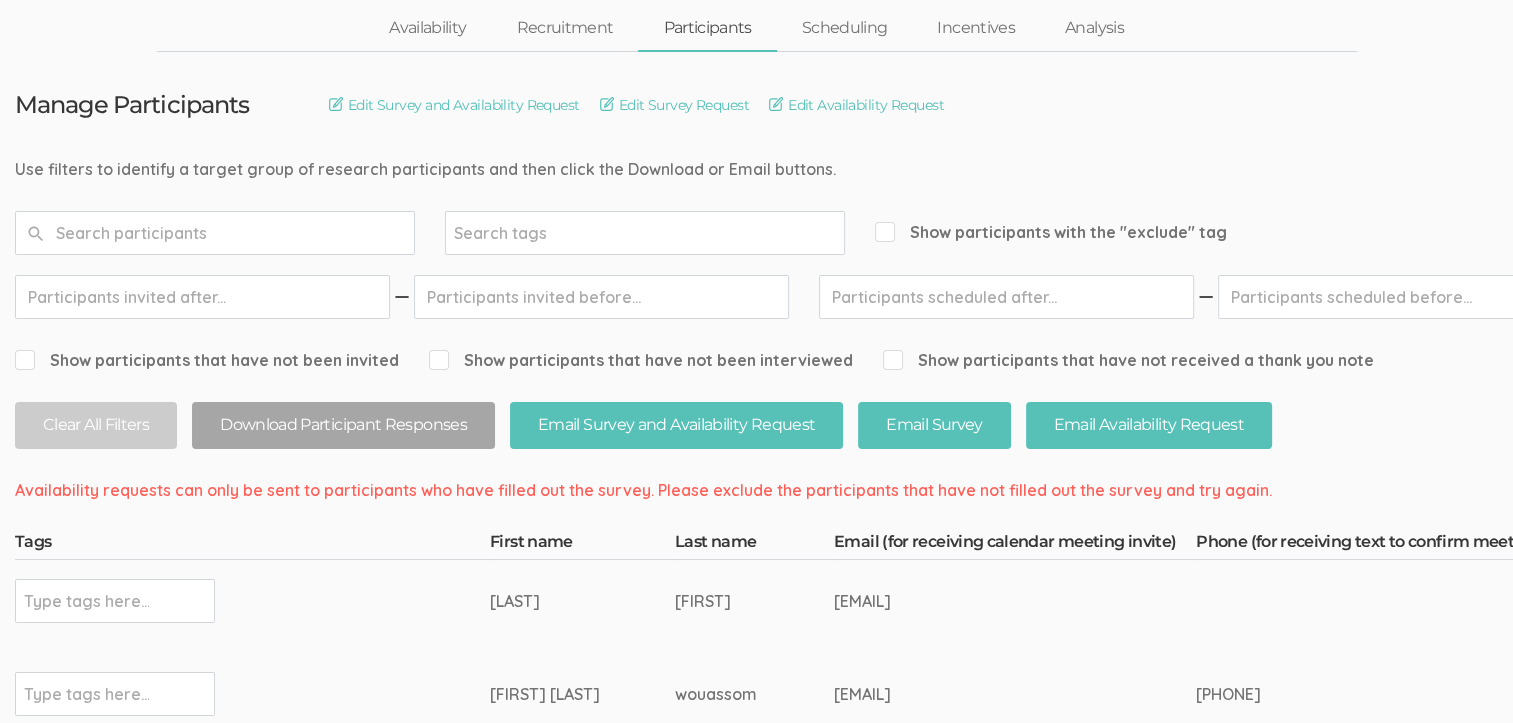click on "Show participants that have not been interviewed" at bounding box center [207, 360] 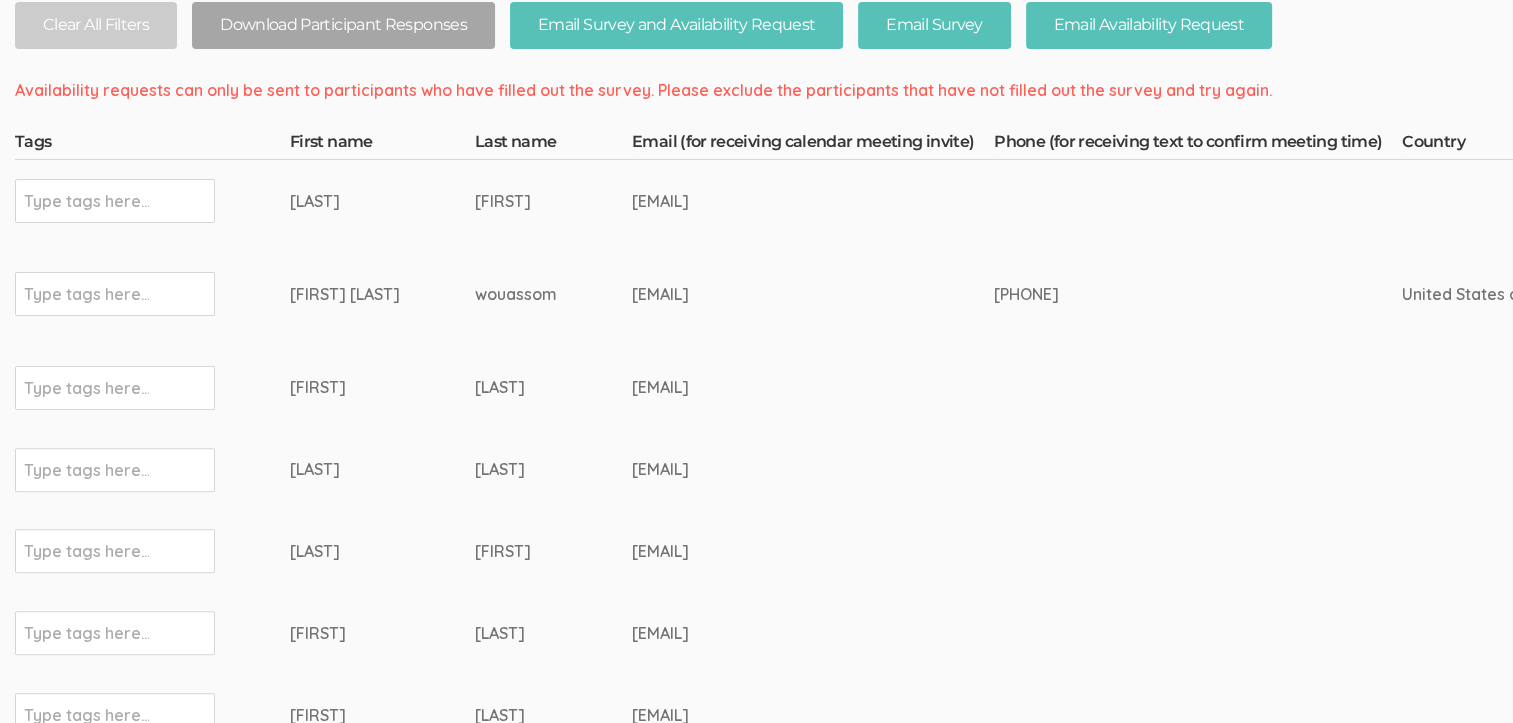 scroll, scrollTop: 300, scrollLeft: 0, axis: vertical 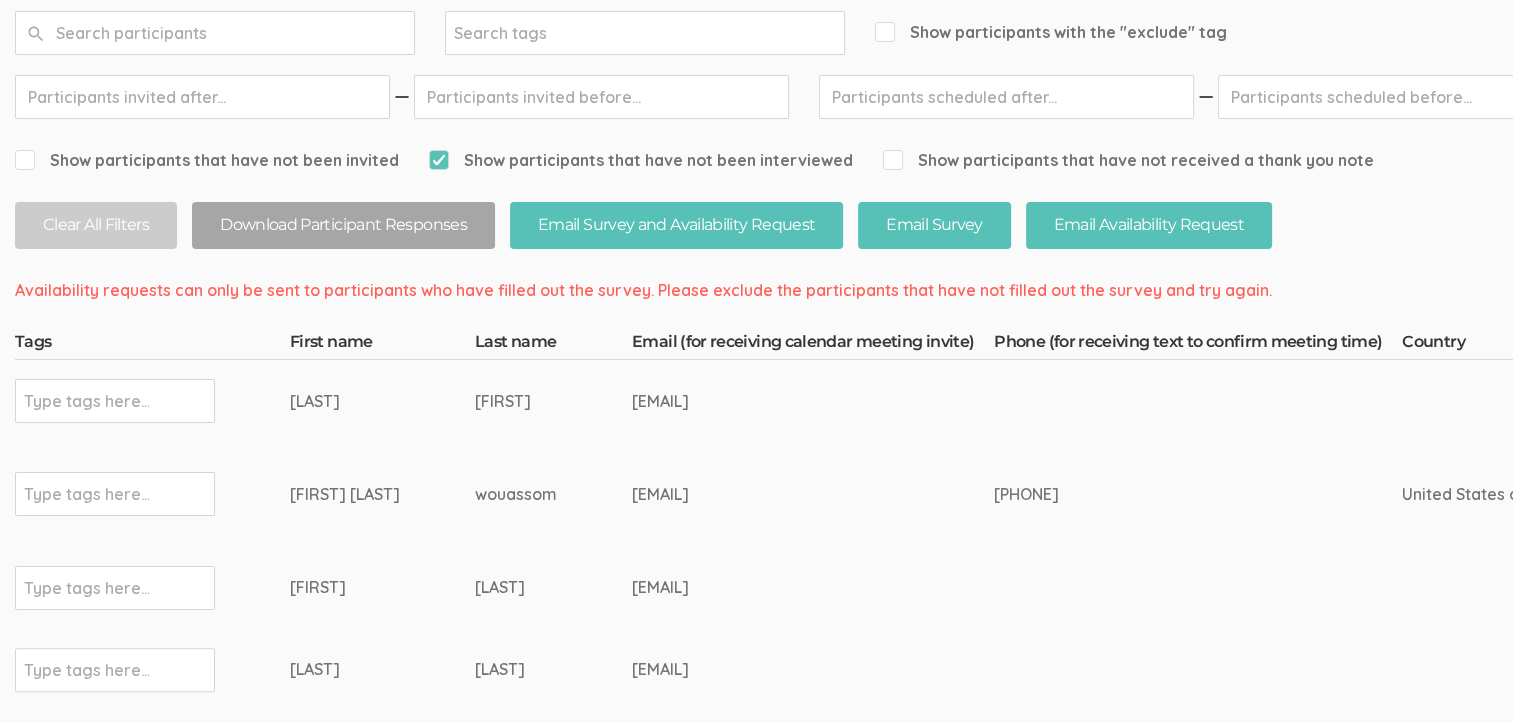 click on "Show participants that have not been invited" at bounding box center [21, 159] 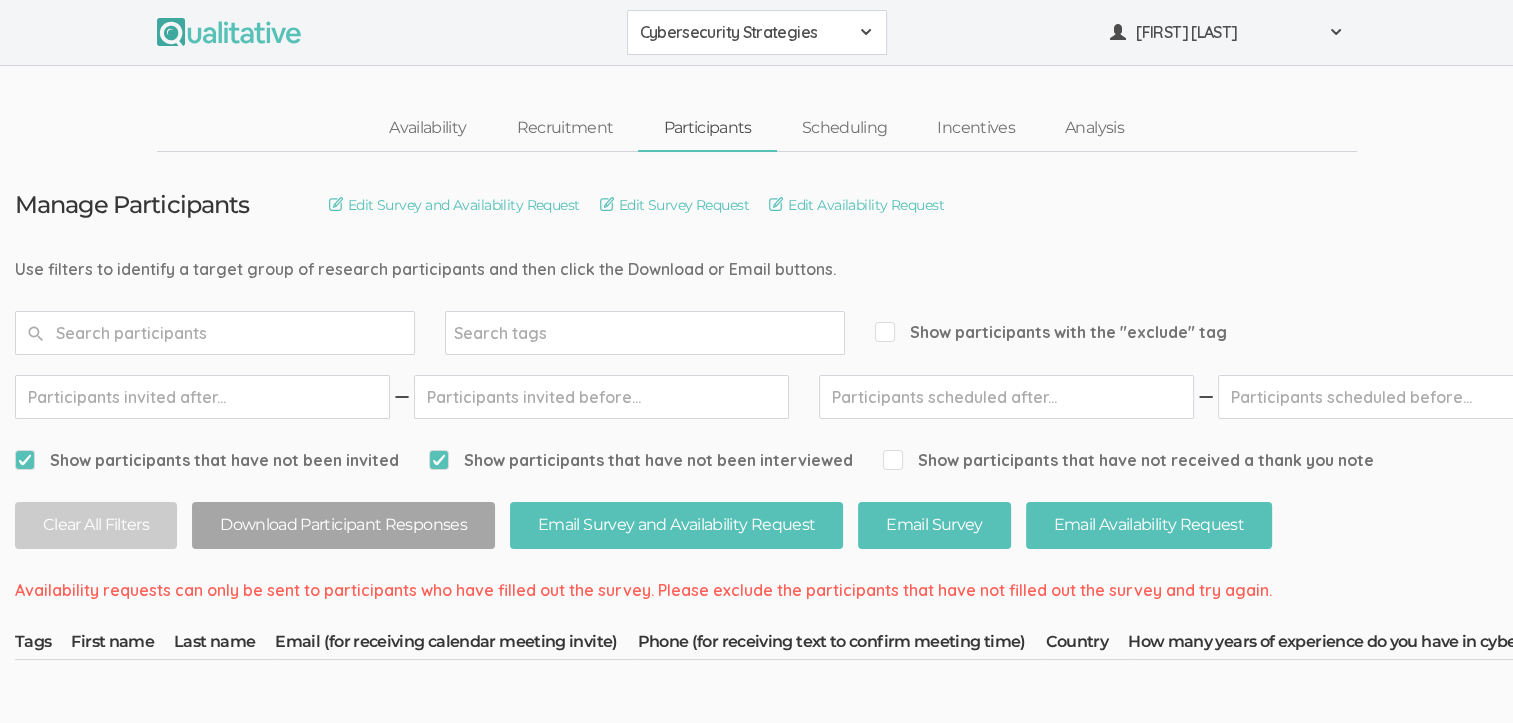 scroll, scrollTop: 166, scrollLeft: 0, axis: vertical 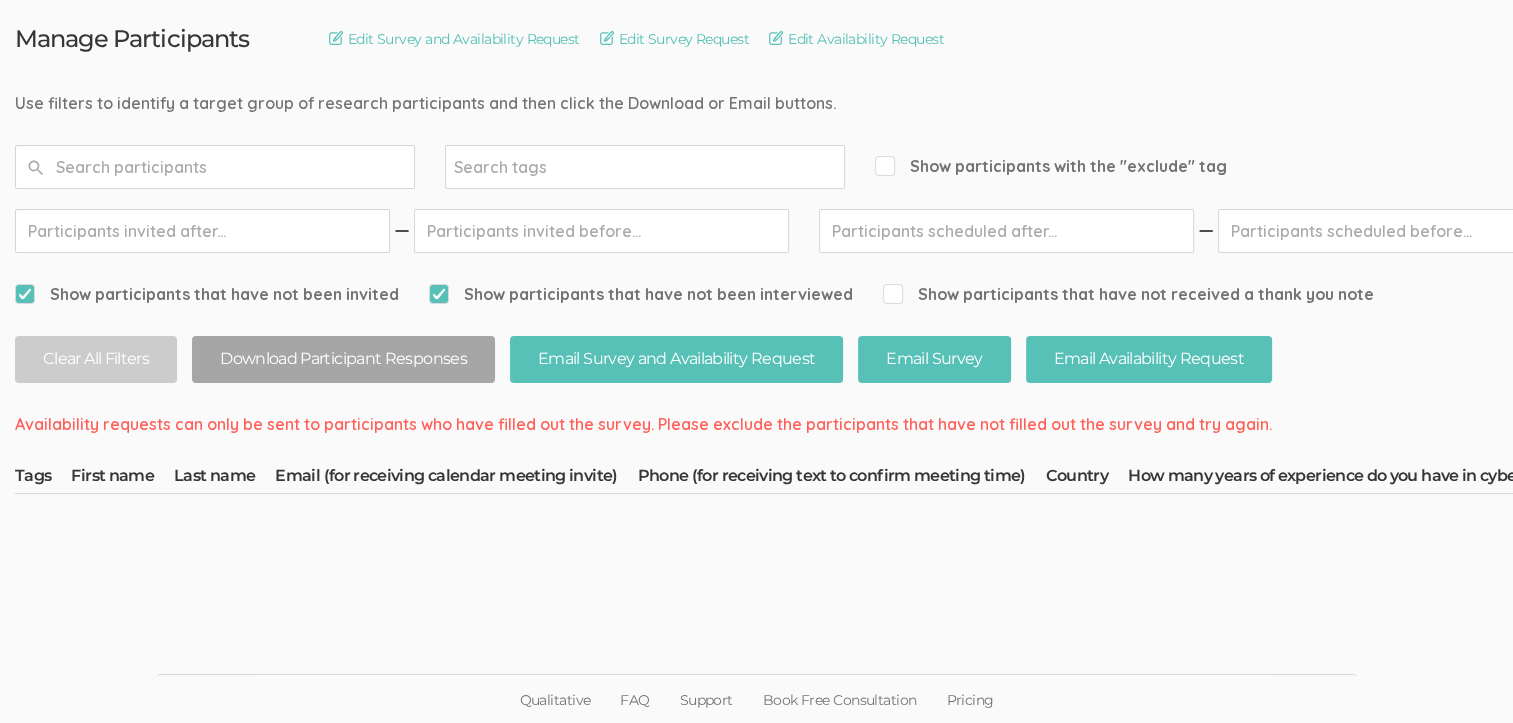 click on "Show participants that have not been interviewed" at bounding box center (207, 294) 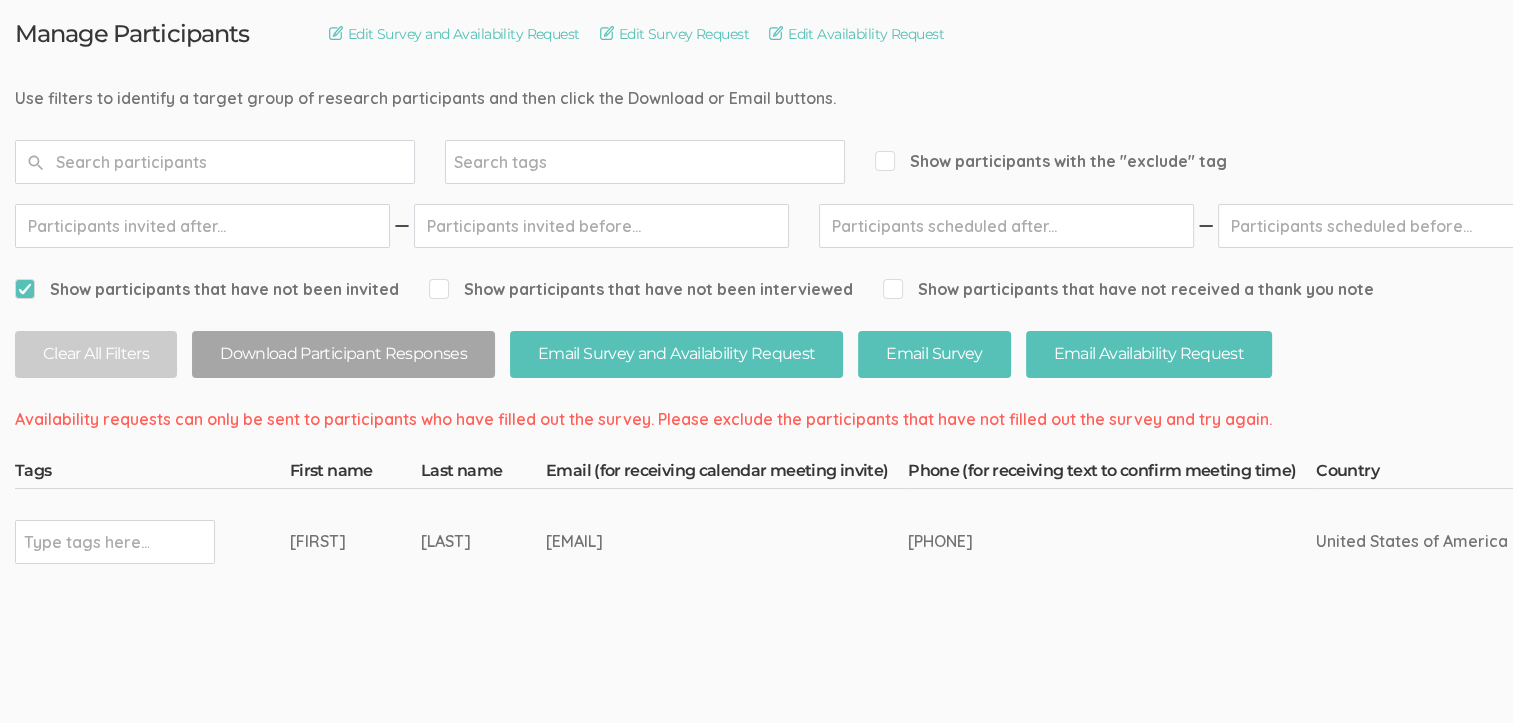 scroll, scrollTop: 71, scrollLeft: 0, axis: vertical 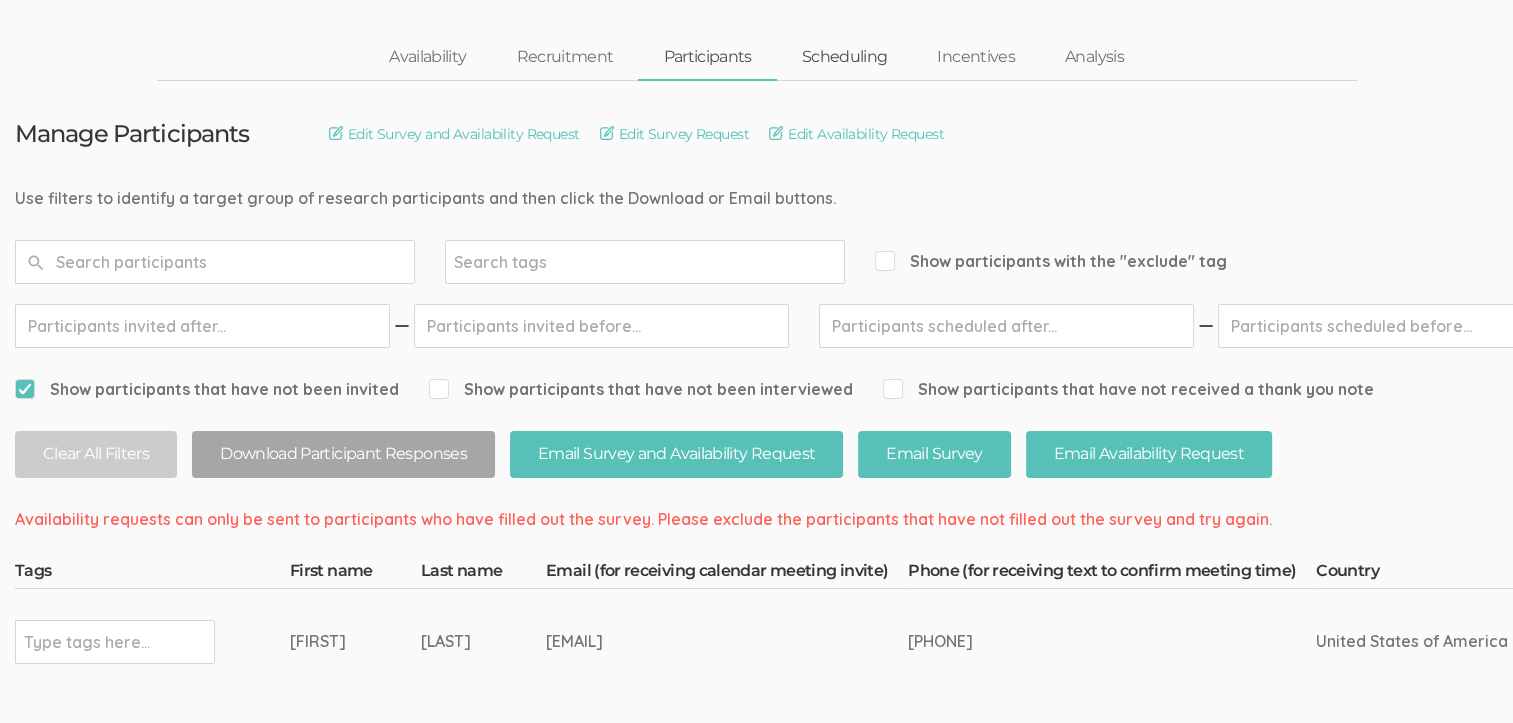 click on "Scheduling" at bounding box center [845, 57] 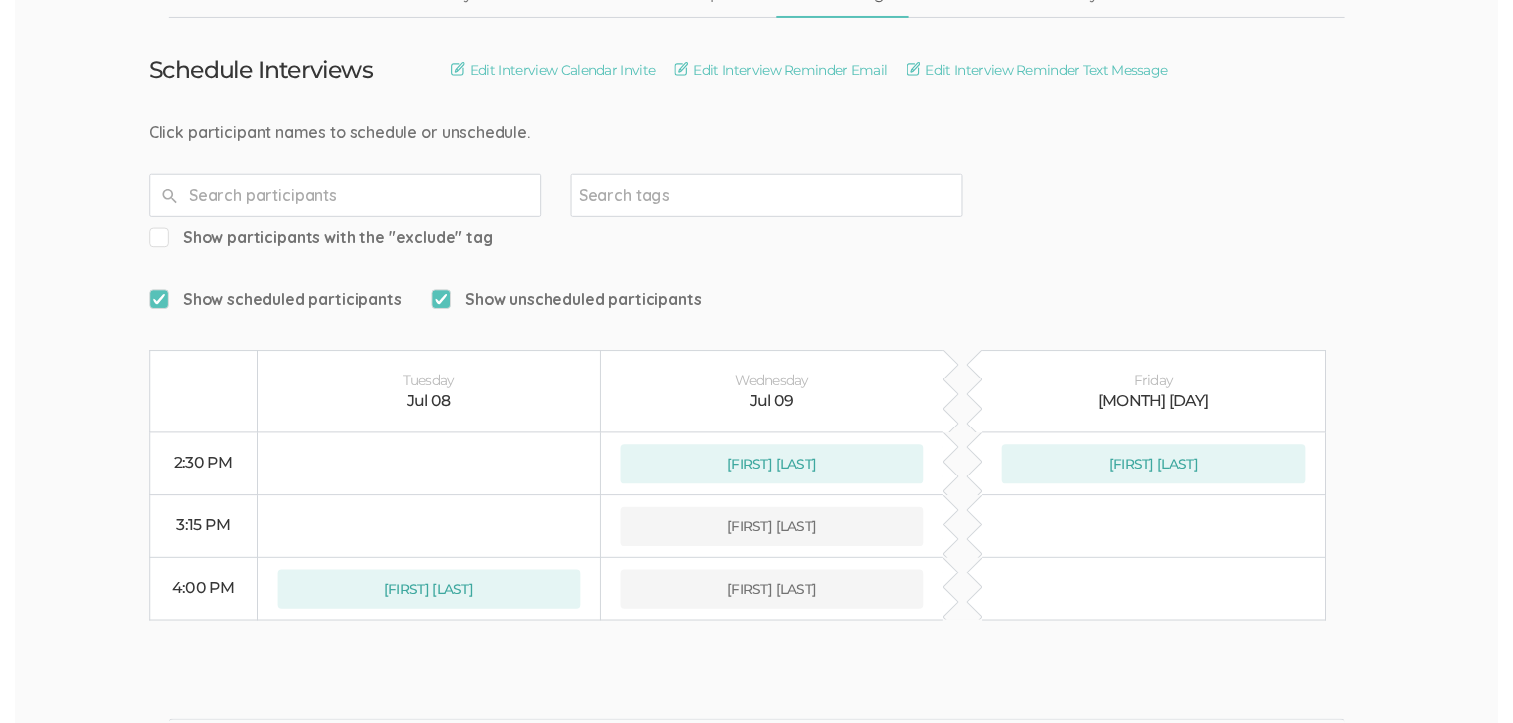 scroll, scrollTop: 0, scrollLeft: 0, axis: both 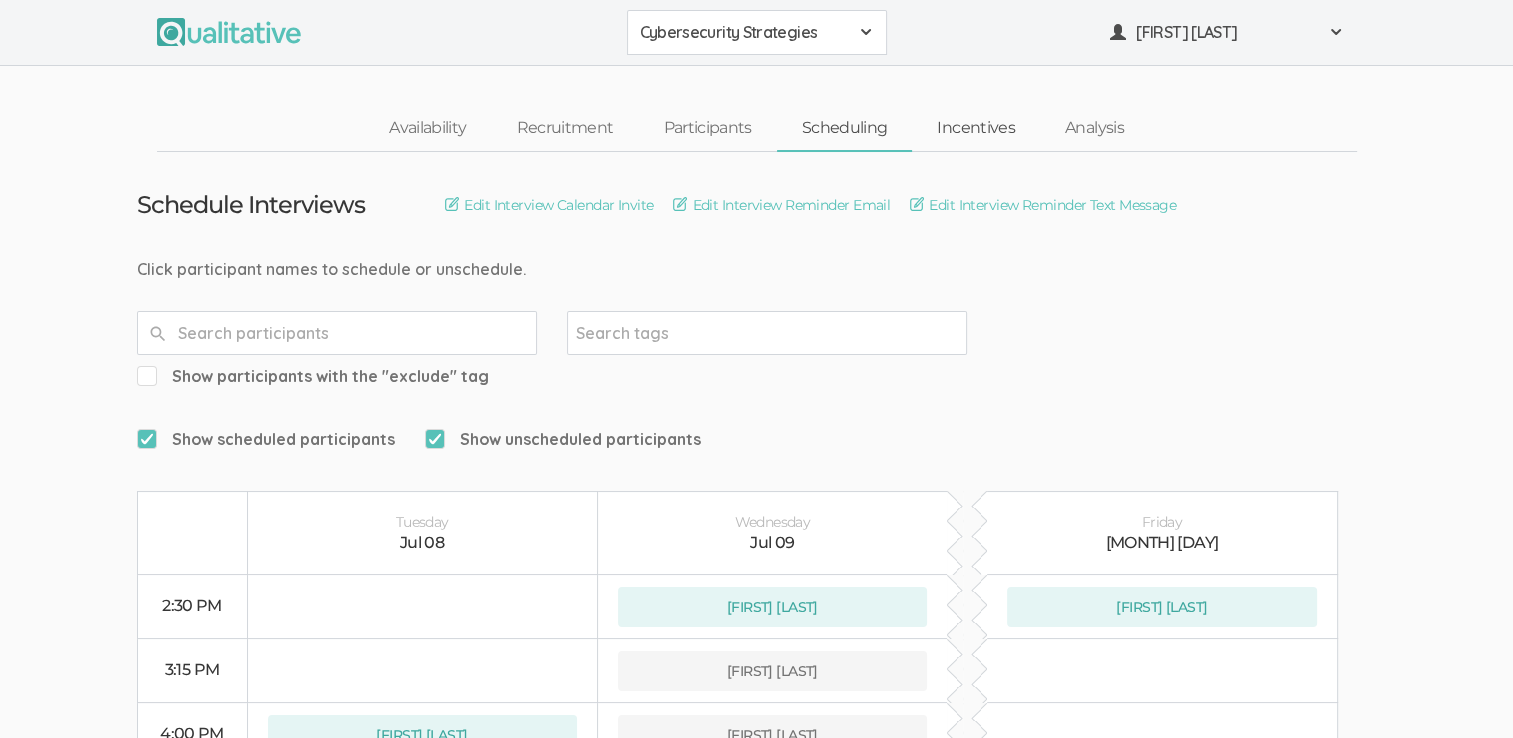 click on "Incentives" at bounding box center (976, 128) 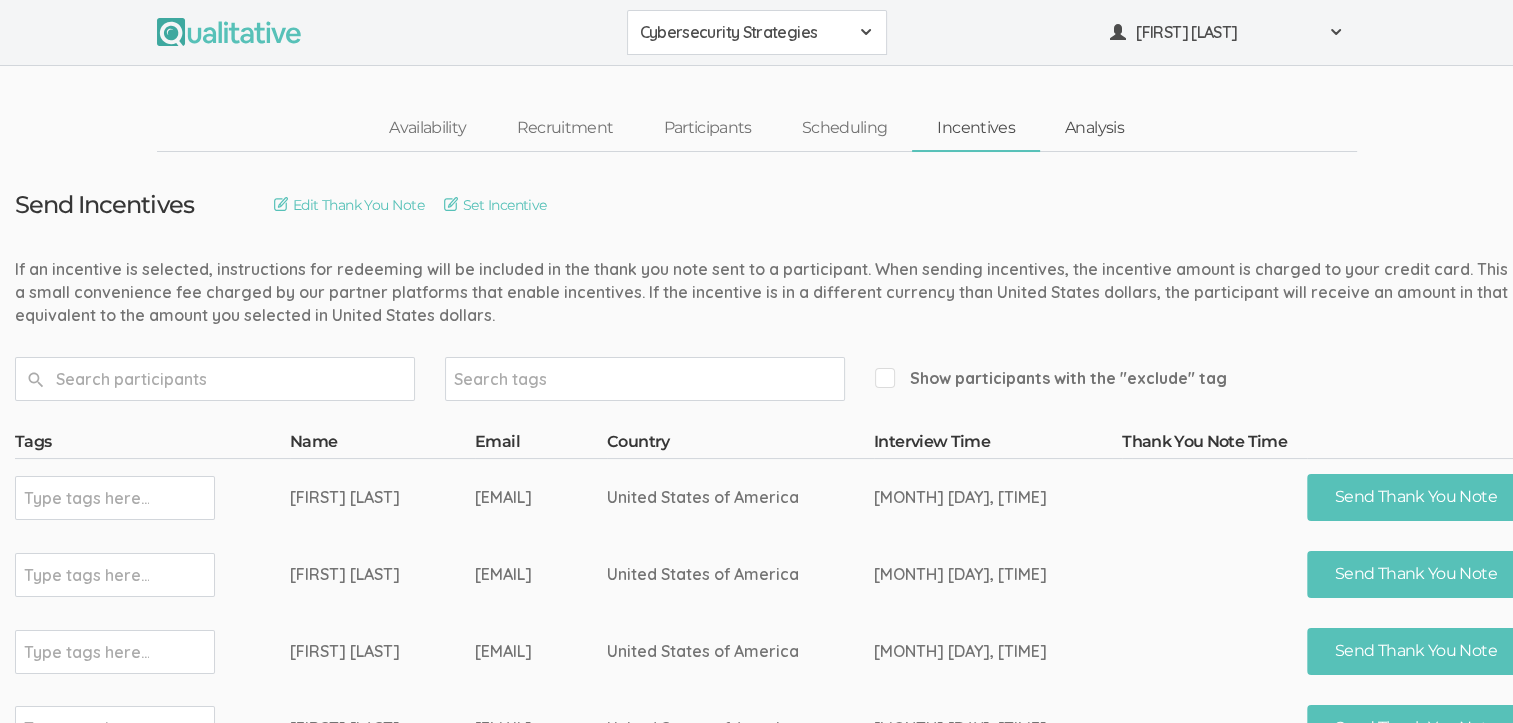click on "Analysis" at bounding box center [1094, 128] 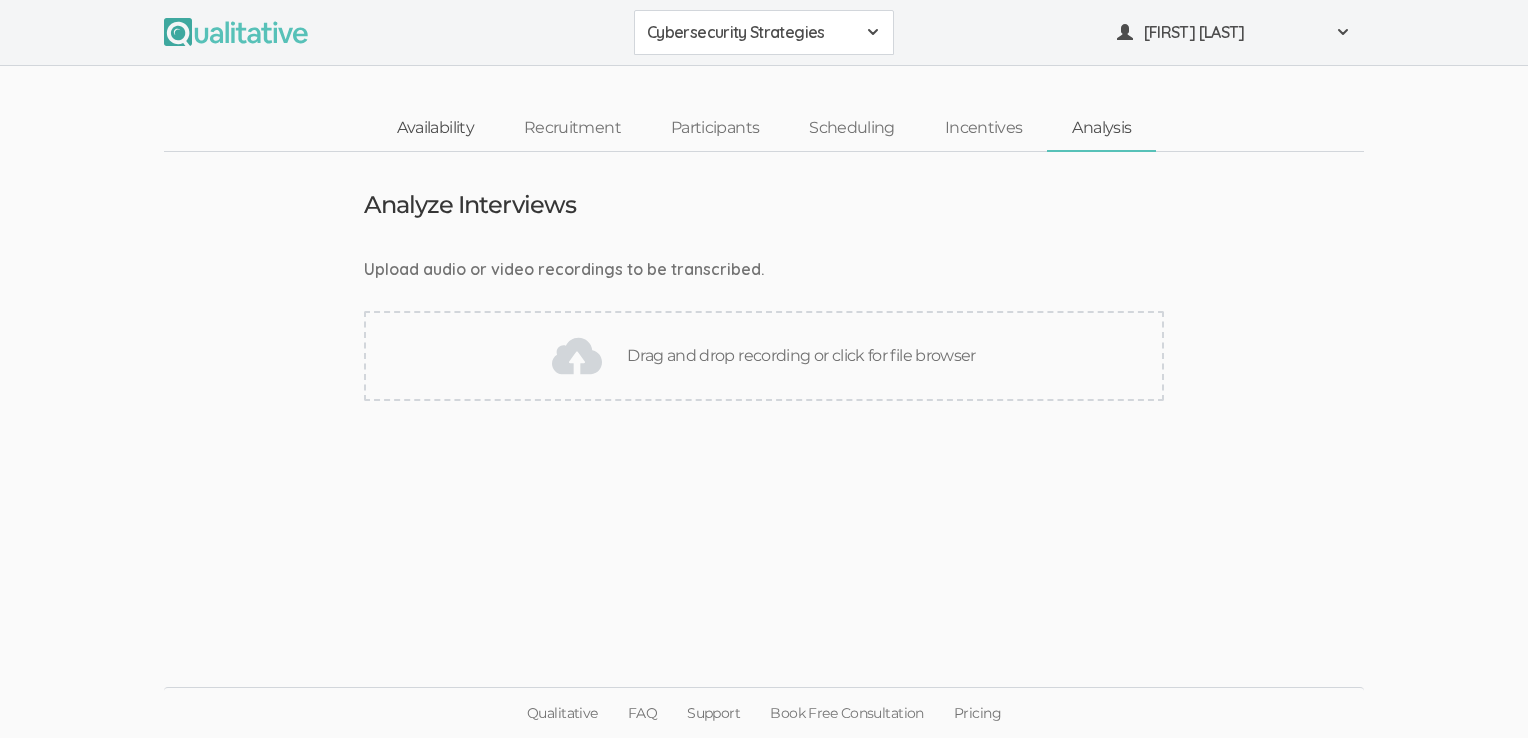 click on "Availability" at bounding box center (435, 128) 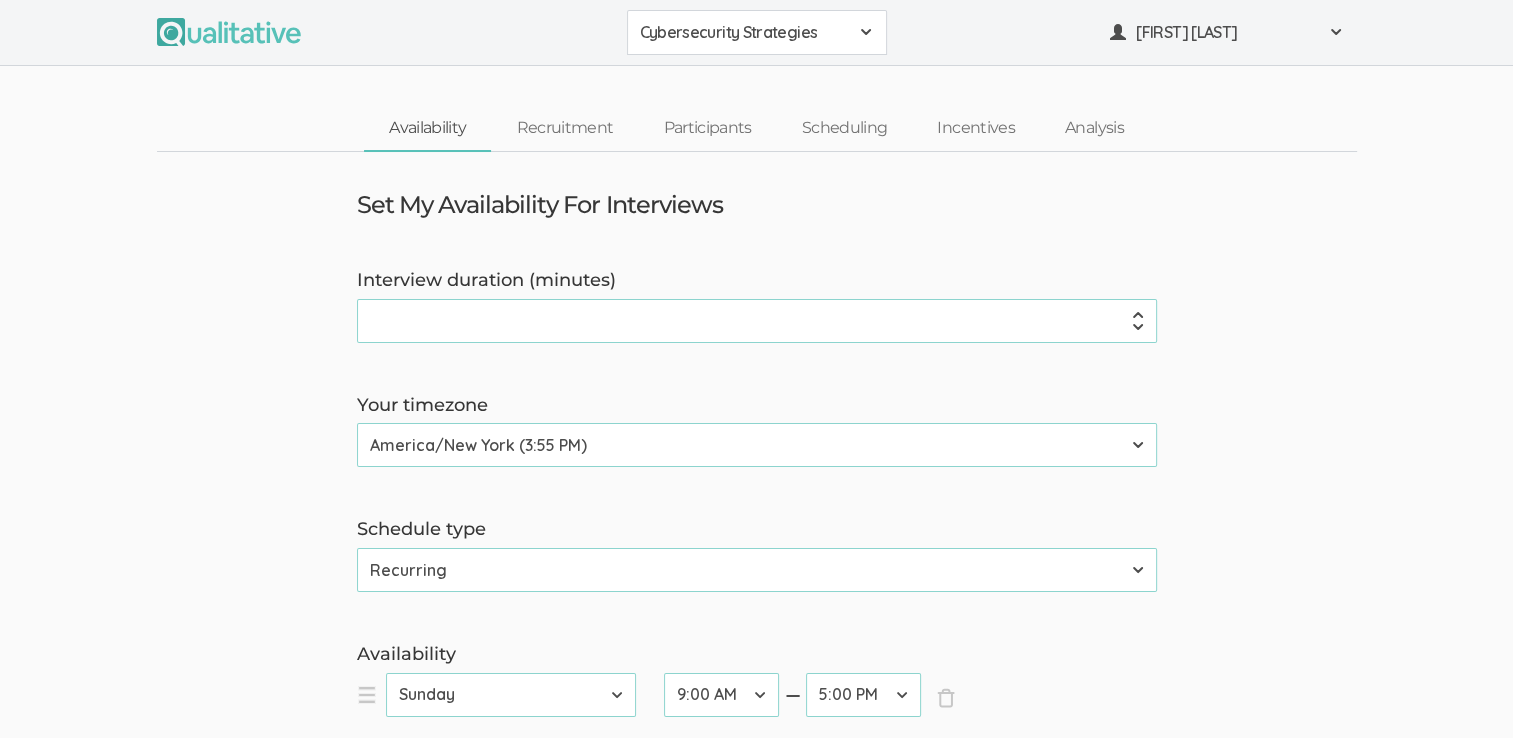 click on "Availability" at bounding box center [427, 128] 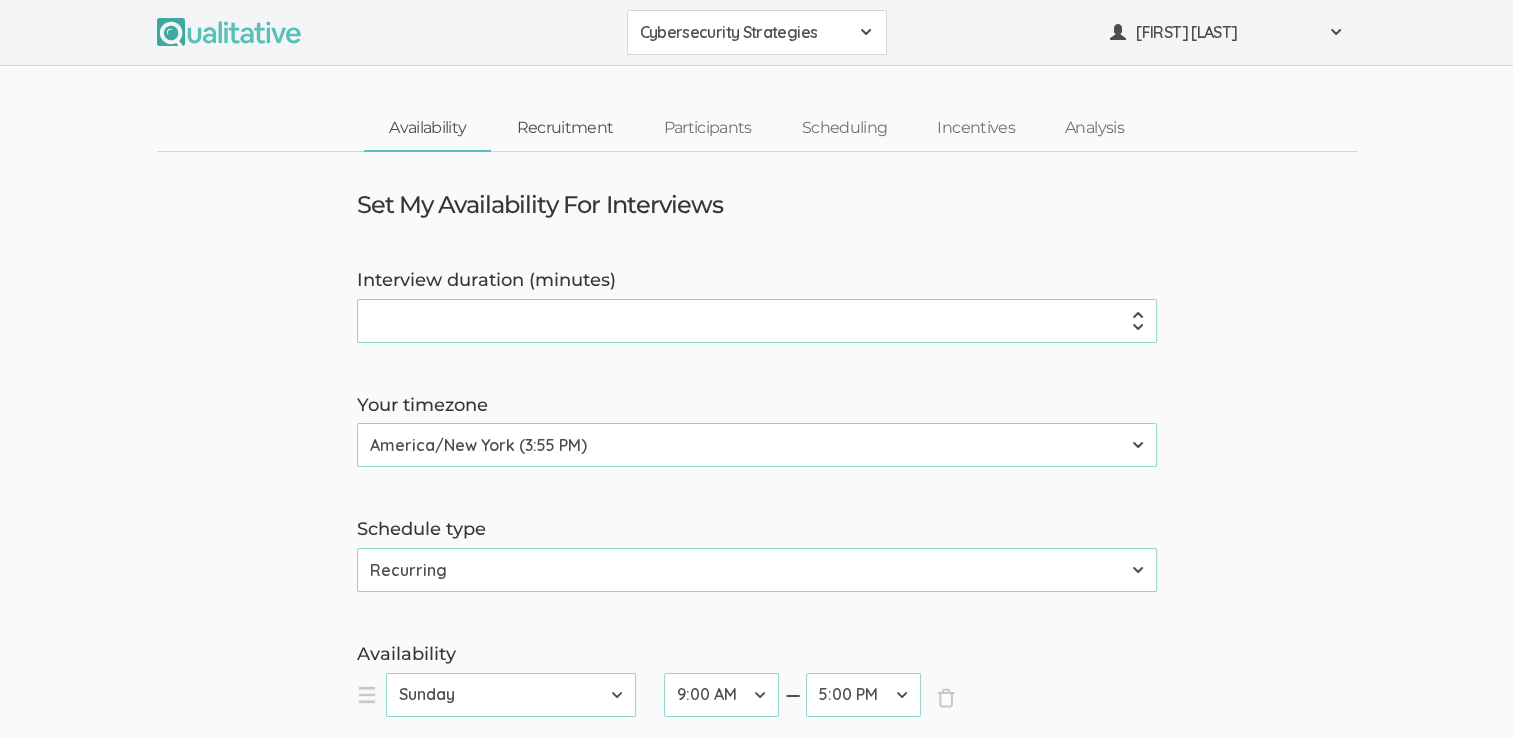 click on "Recruitment" at bounding box center [564, 128] 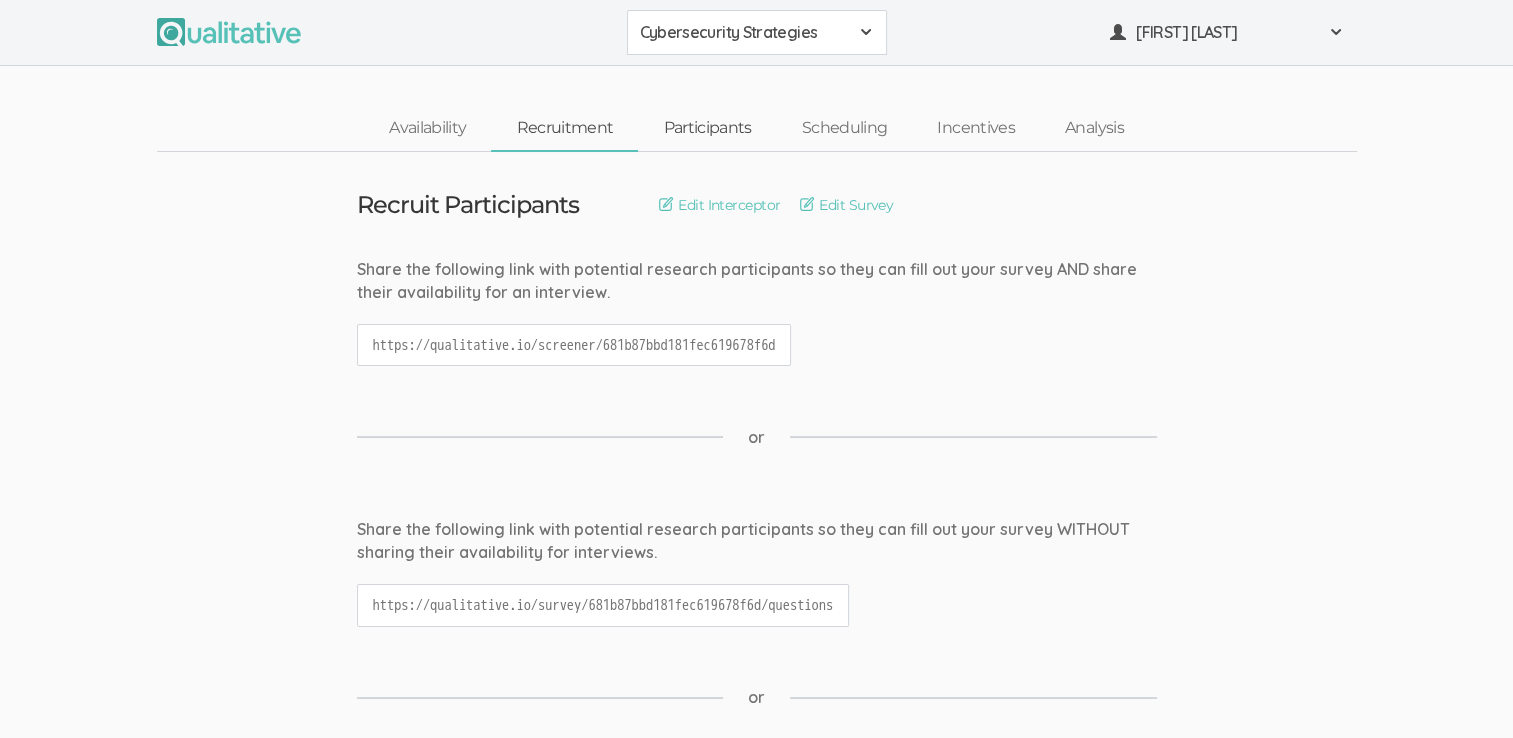 click on "Participants" at bounding box center (707, 128) 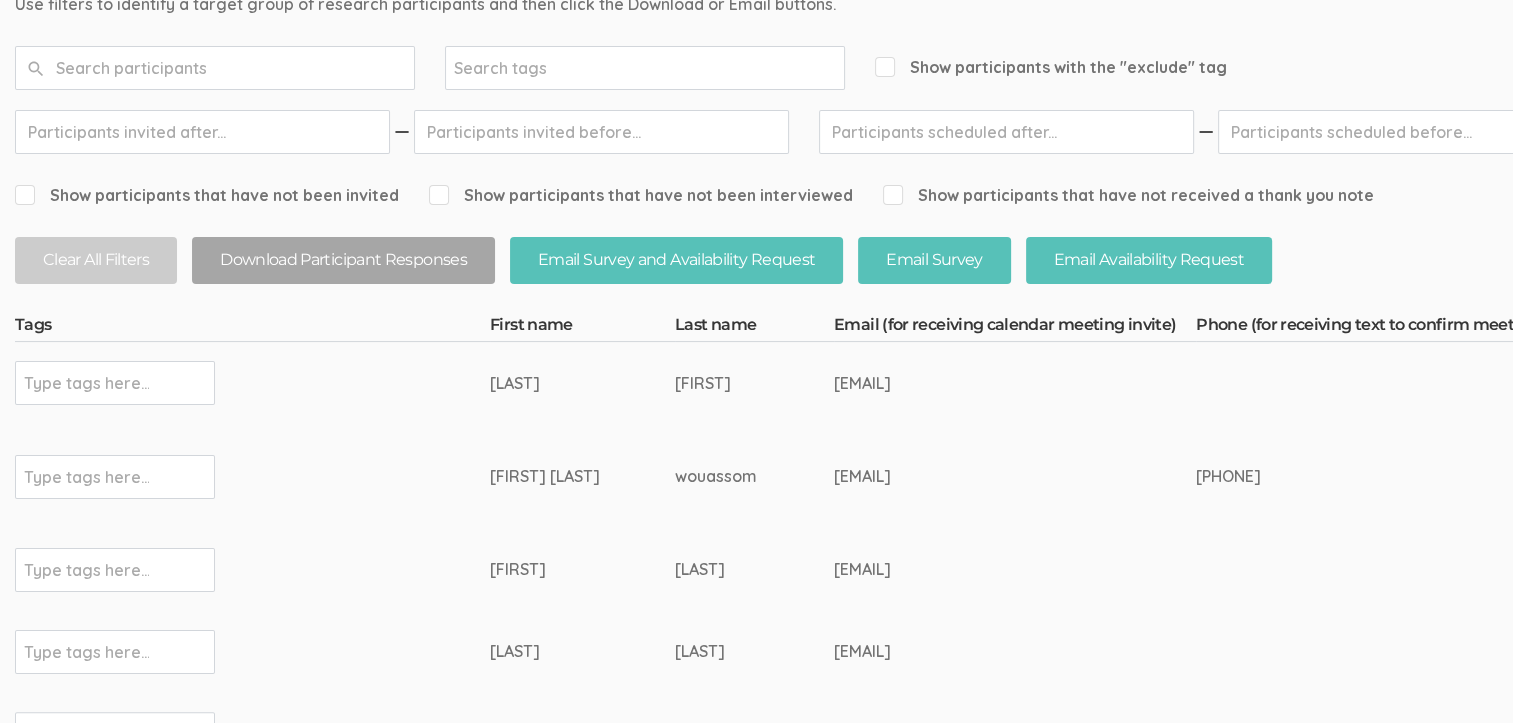 scroll, scrollTop: 300, scrollLeft: 0, axis: vertical 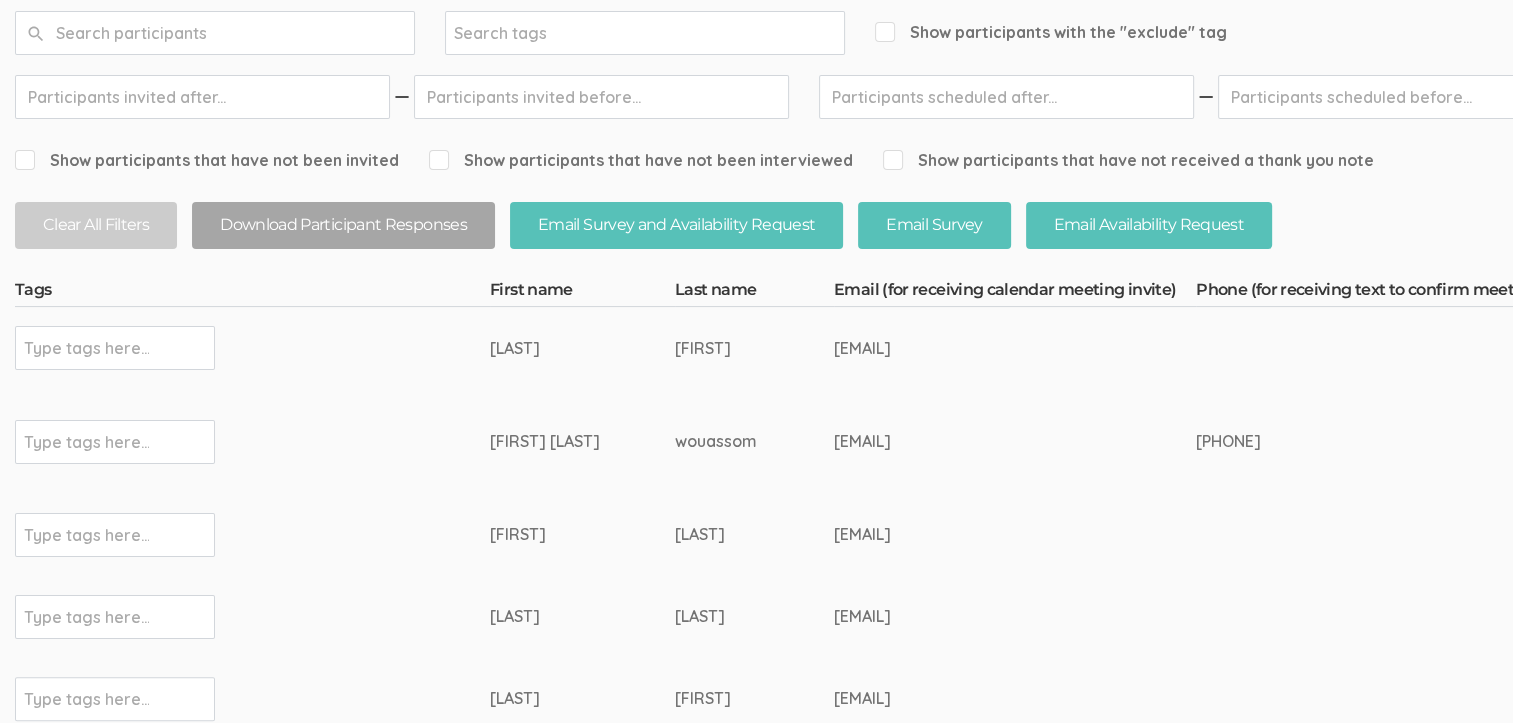 click on "Type tags here..." at bounding box center (115, 348) 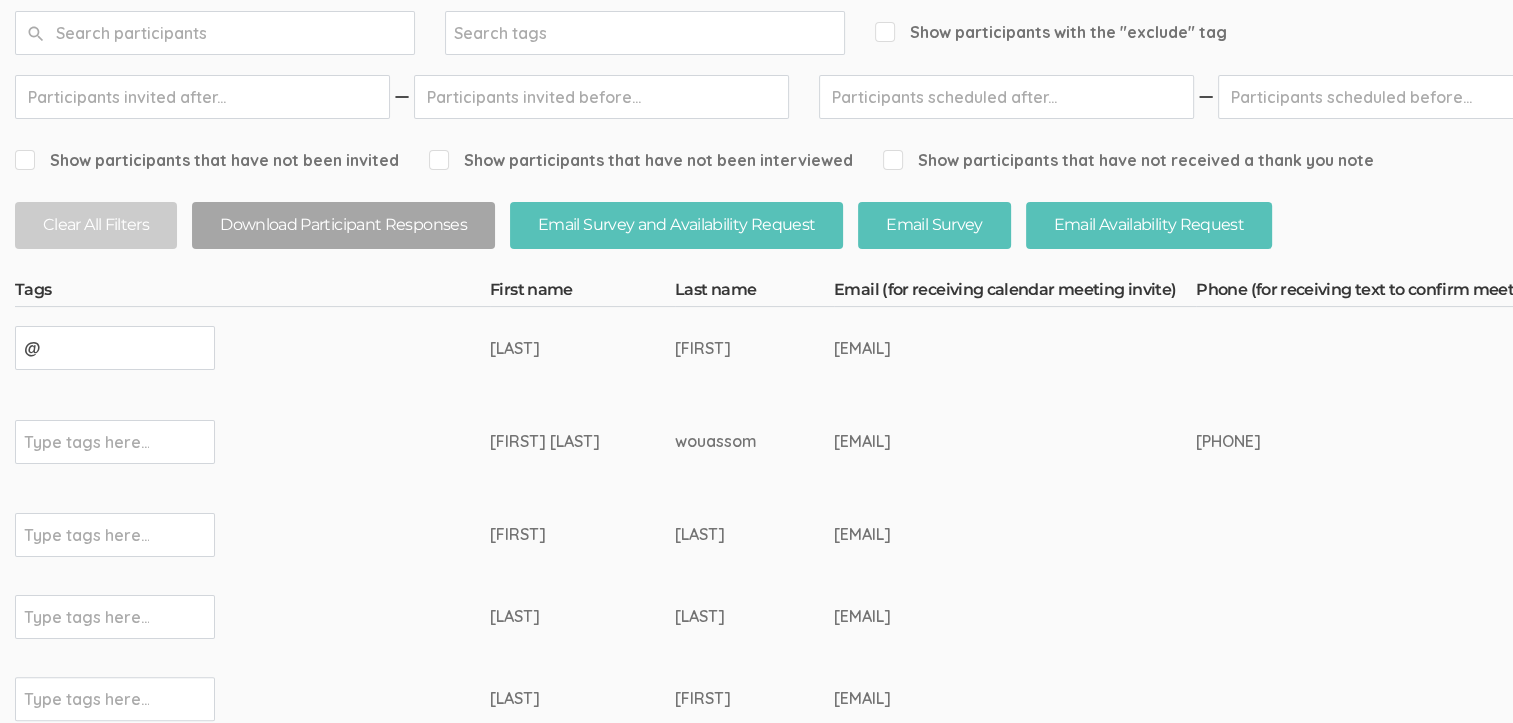 type on "@" 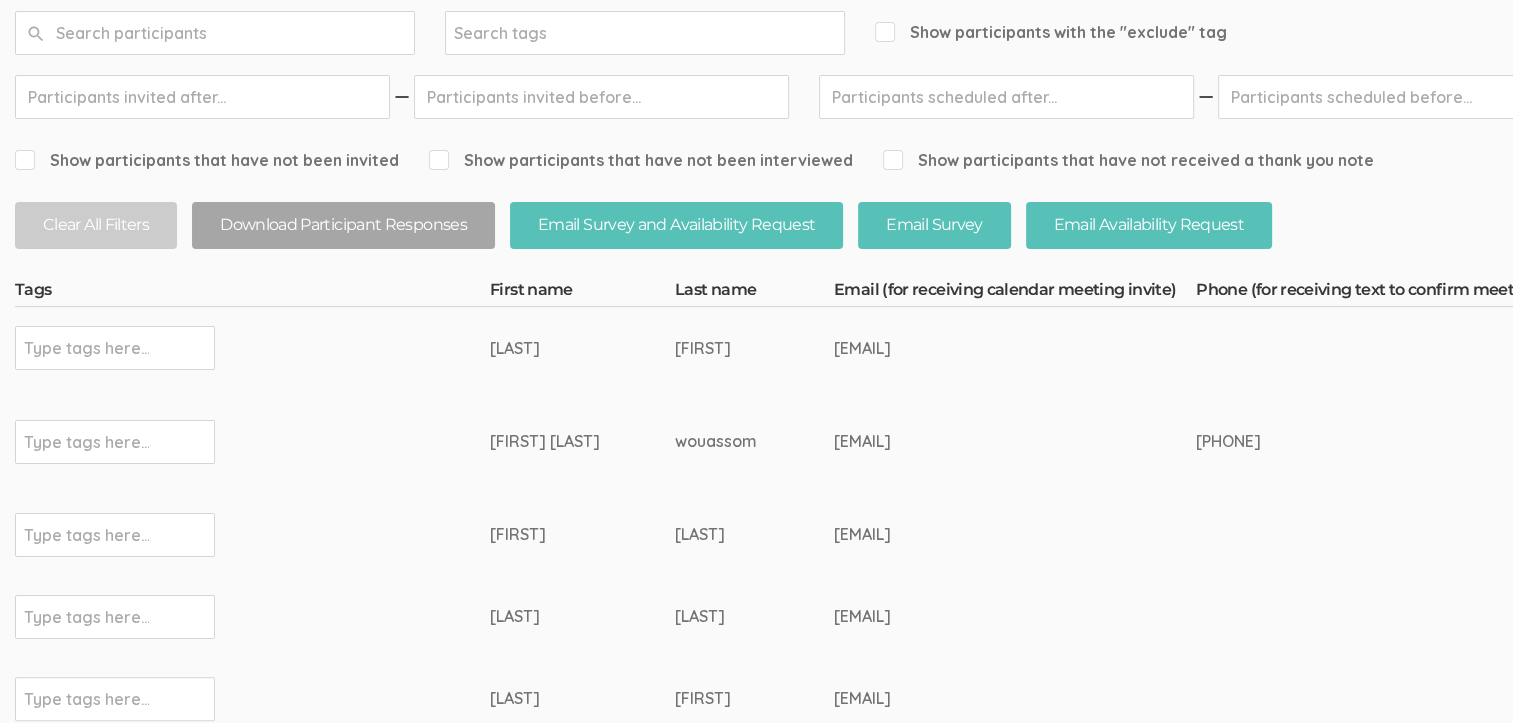 click at bounding box center [1400, 535] 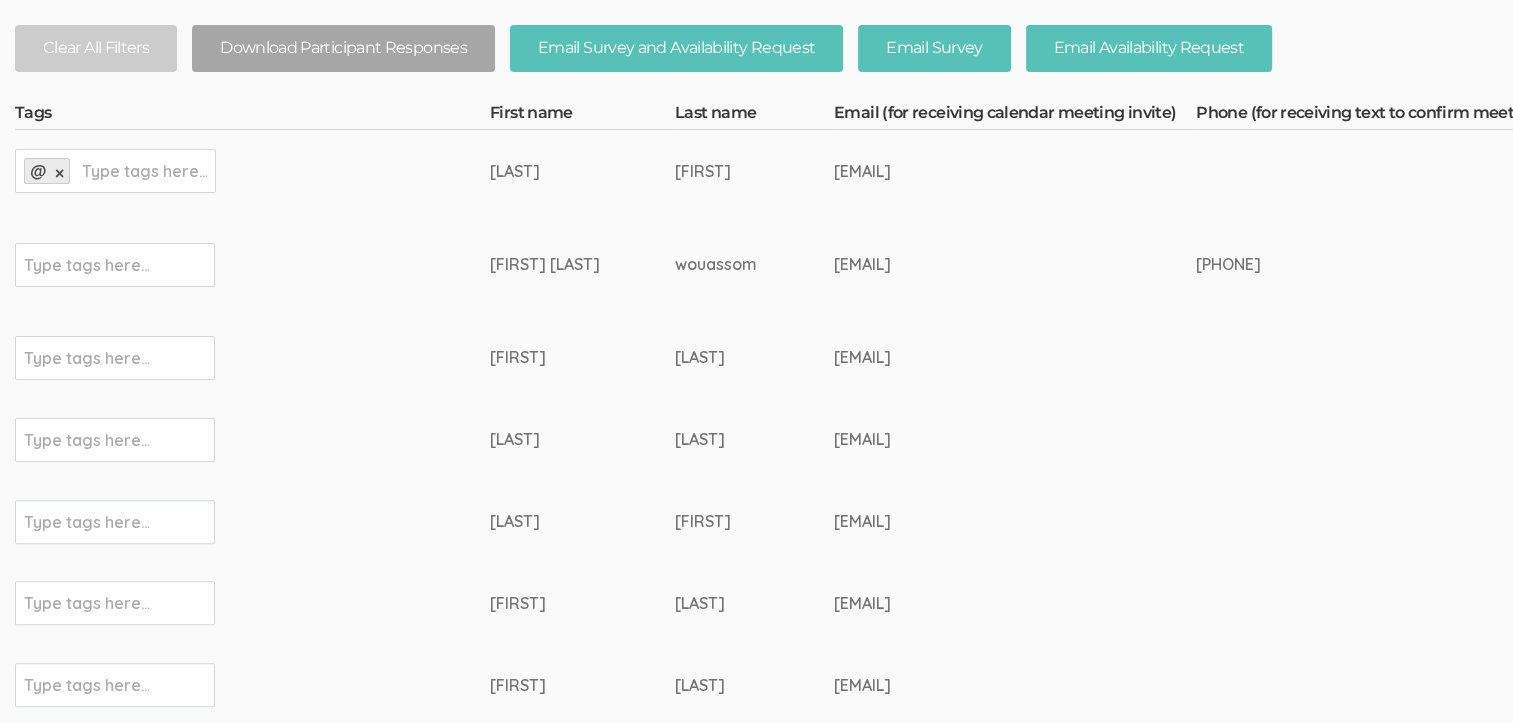 scroll, scrollTop: 500, scrollLeft: 0, axis: vertical 